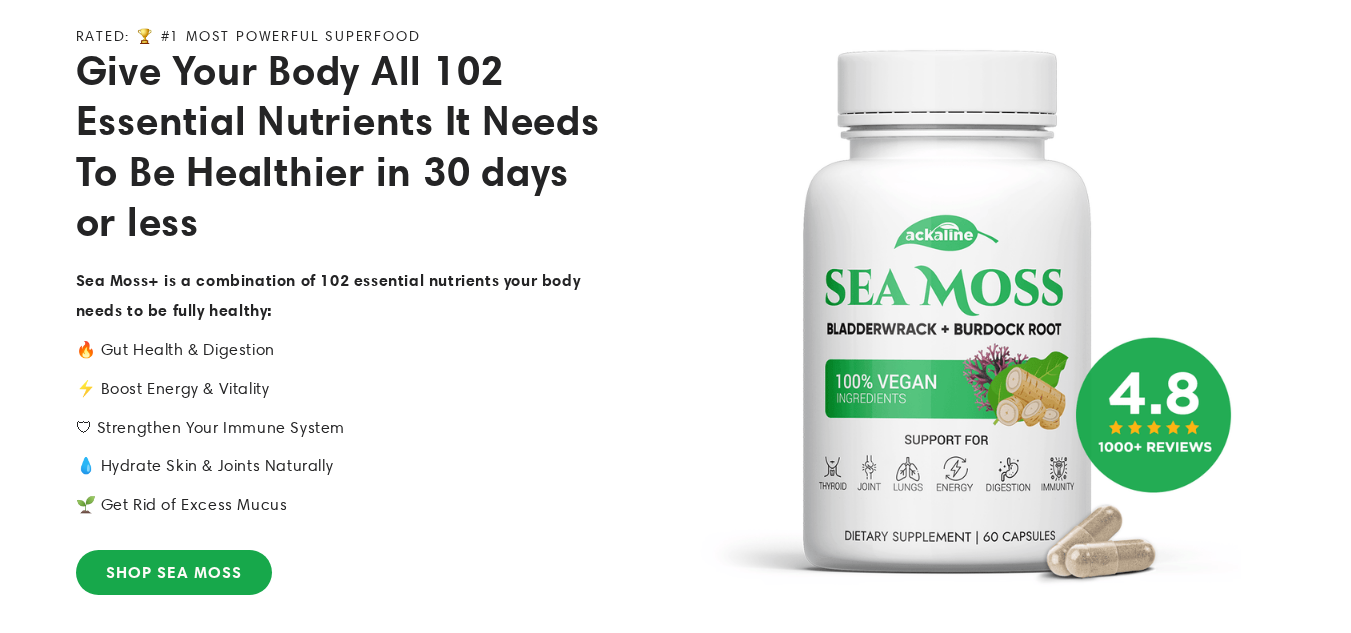 scroll, scrollTop: 333, scrollLeft: 0, axis: vertical 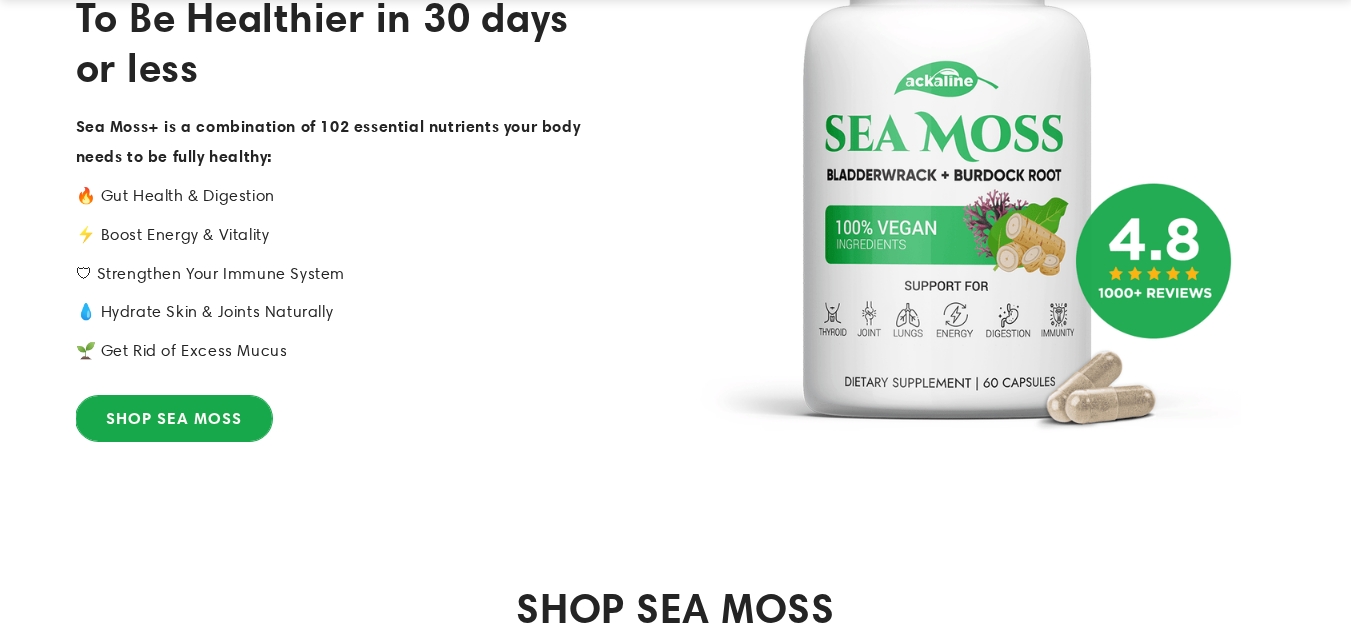 click on "SHOP SEA MOSS" at bounding box center [174, 418] 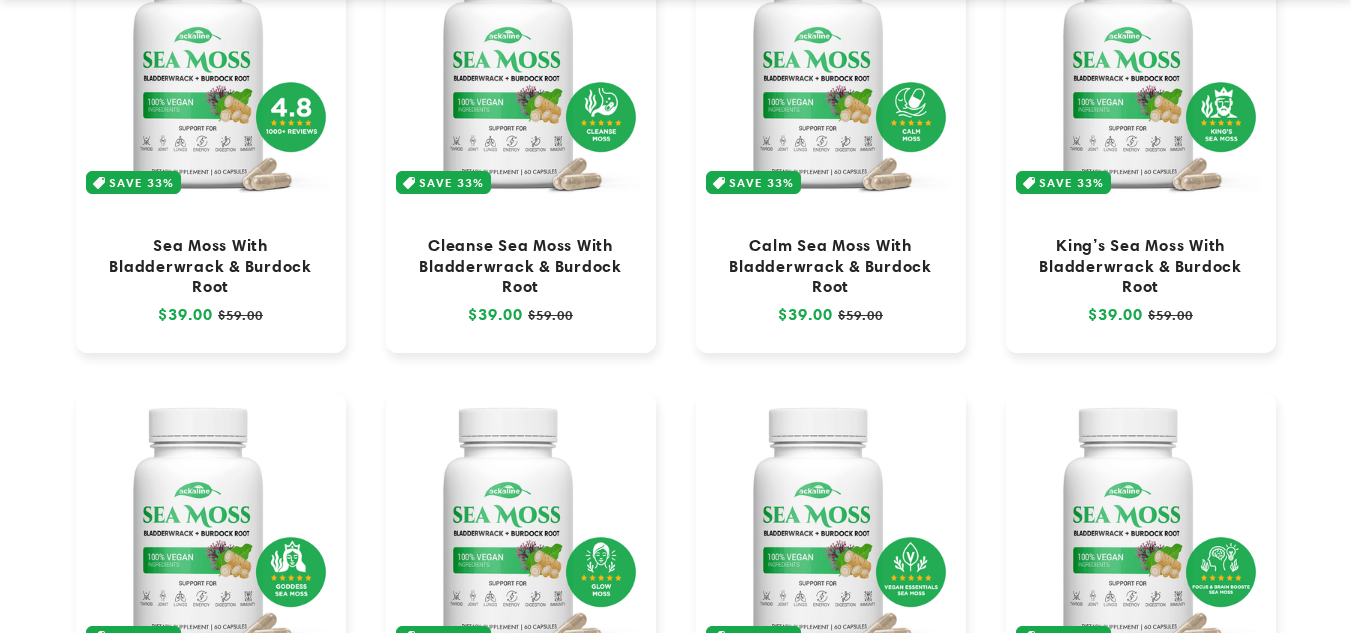 scroll, scrollTop: 333, scrollLeft: 0, axis: vertical 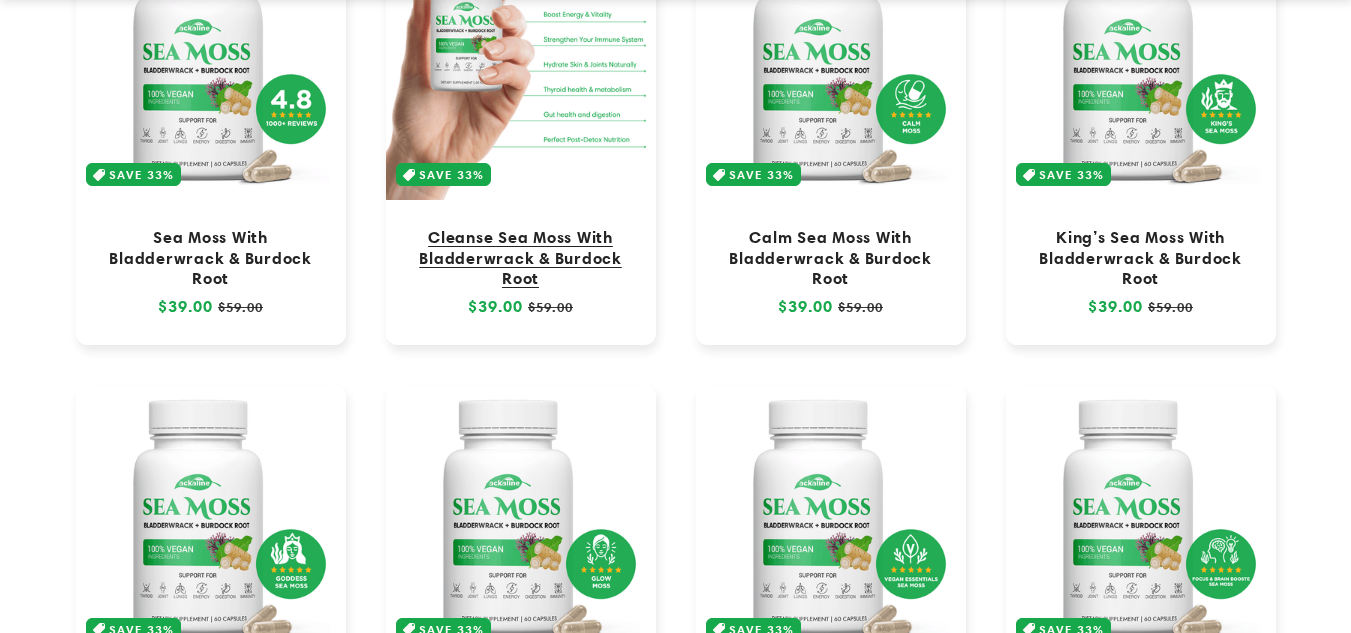 click on "Cleanse Sea Moss With Bladderwrack & Burdock Root" at bounding box center [521, 257] 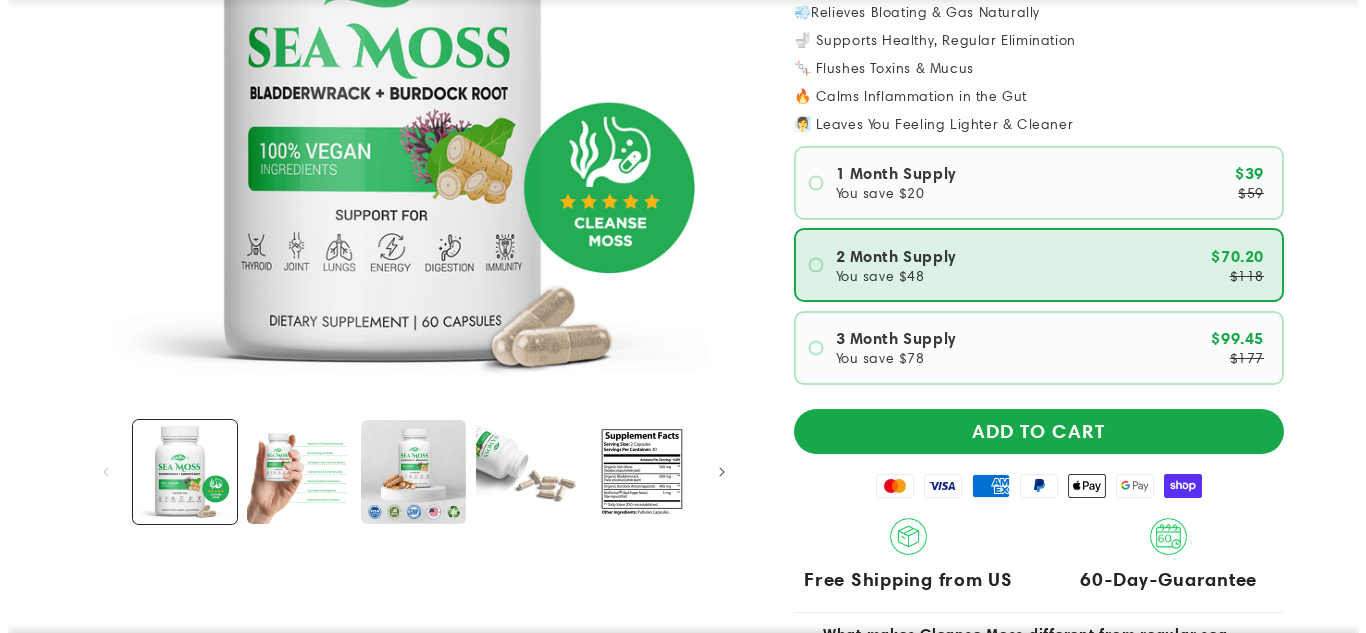 scroll, scrollTop: 467, scrollLeft: 0, axis: vertical 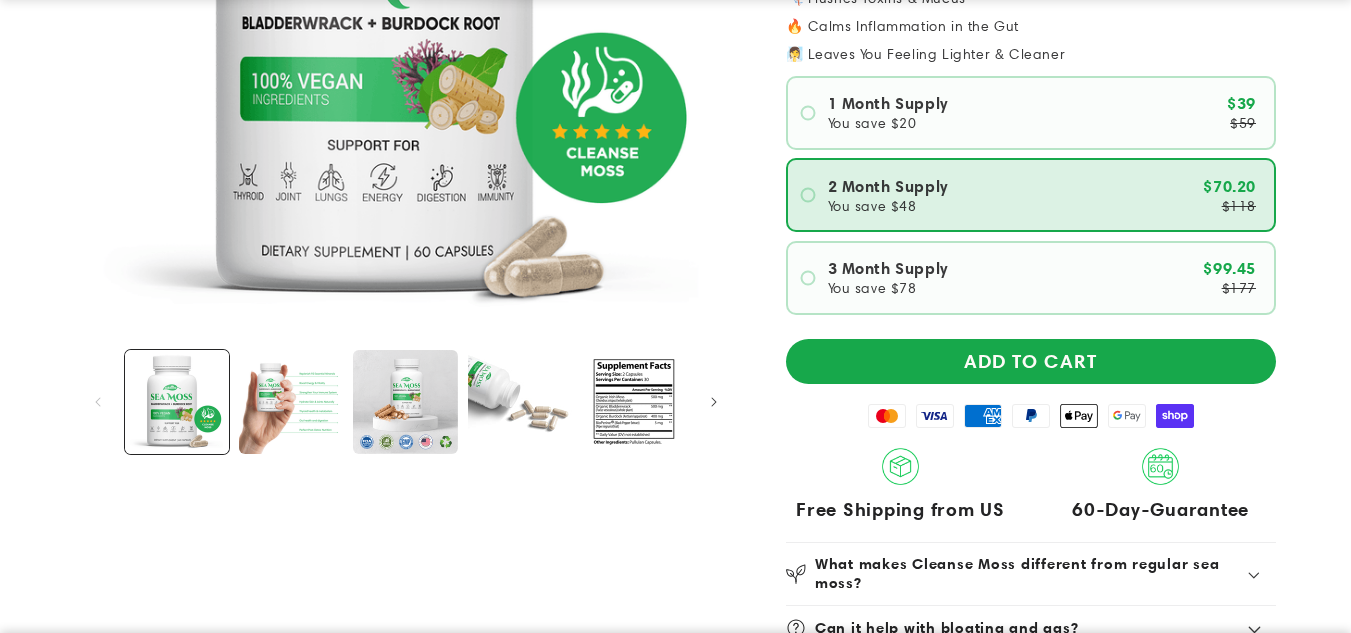 click on "ADD TO CART" at bounding box center (1031, 361) 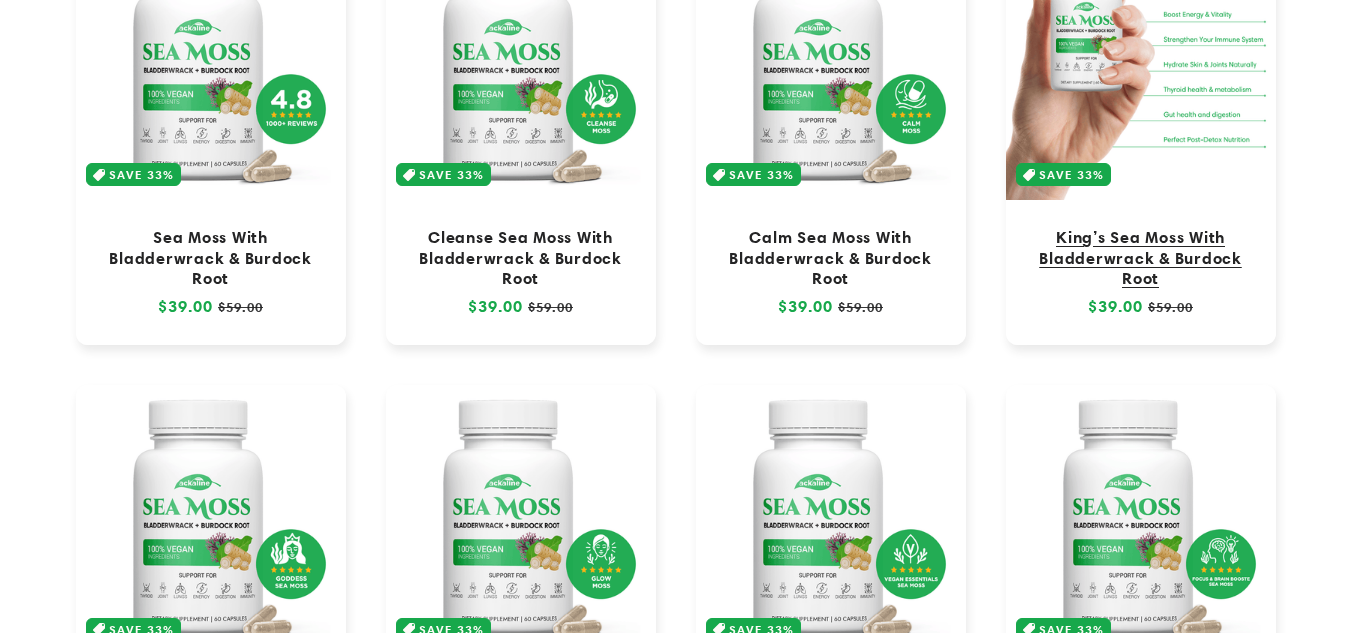 scroll, scrollTop: 333, scrollLeft: 0, axis: vertical 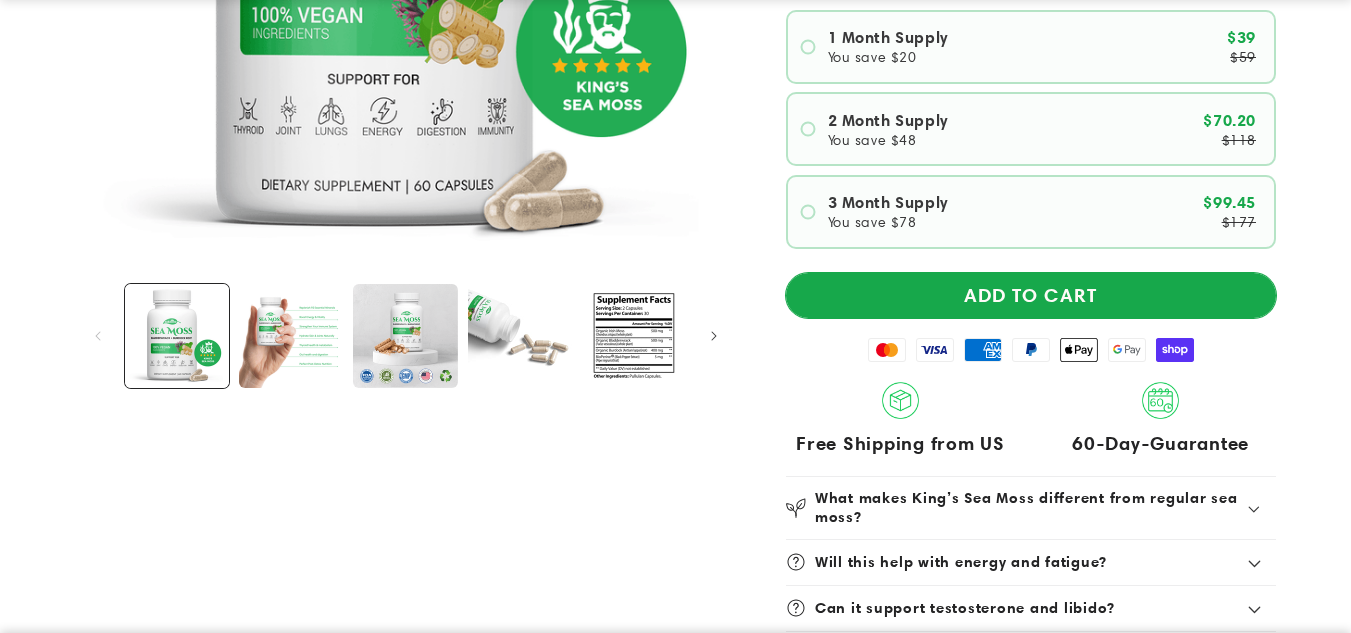 click on "ADD TO CART" at bounding box center [1031, 295] 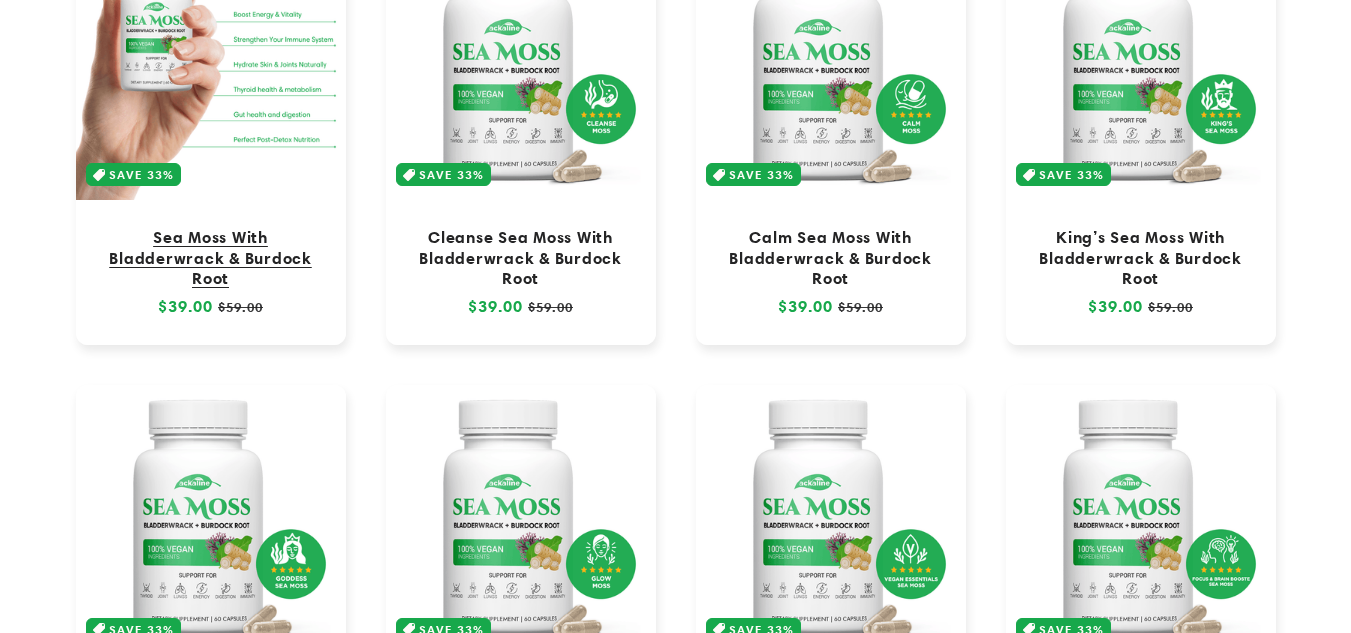 scroll, scrollTop: 333, scrollLeft: 0, axis: vertical 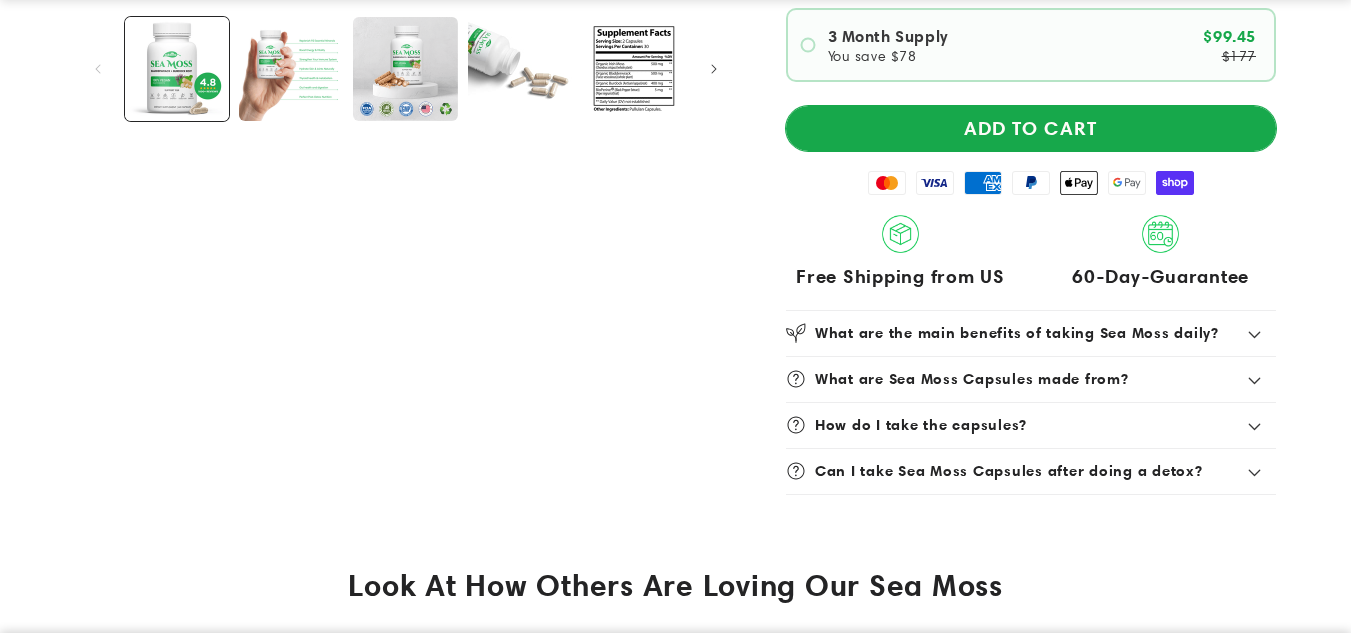 click on "ADD TO CART" at bounding box center [1031, 128] 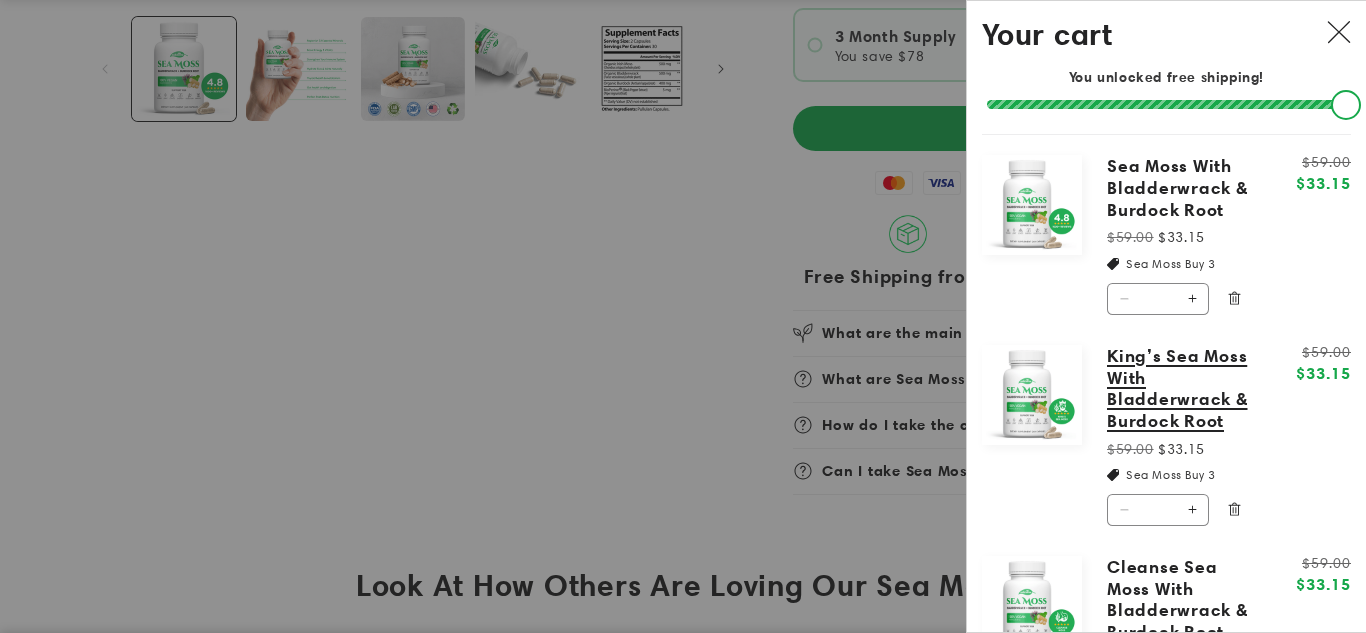 scroll, scrollTop: 67, scrollLeft: 0, axis: vertical 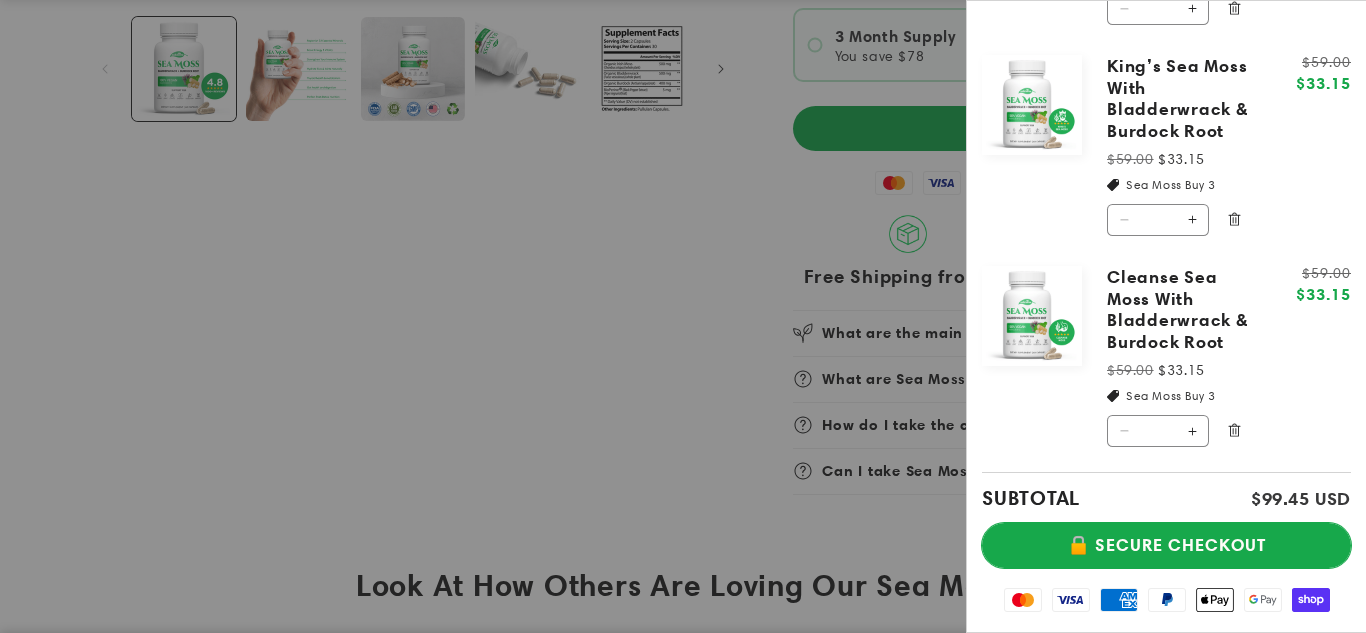 click on "🔒 SECURE CHECKOUT" at bounding box center (1166, 545) 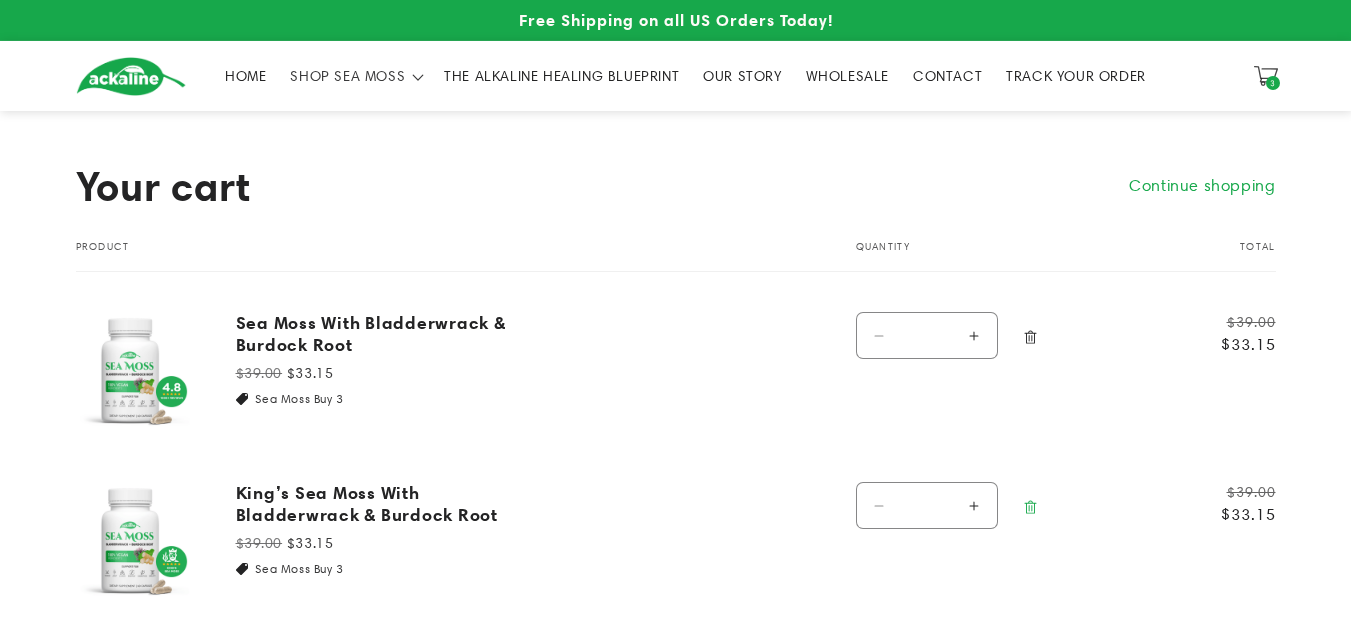 scroll, scrollTop: 0, scrollLeft: 0, axis: both 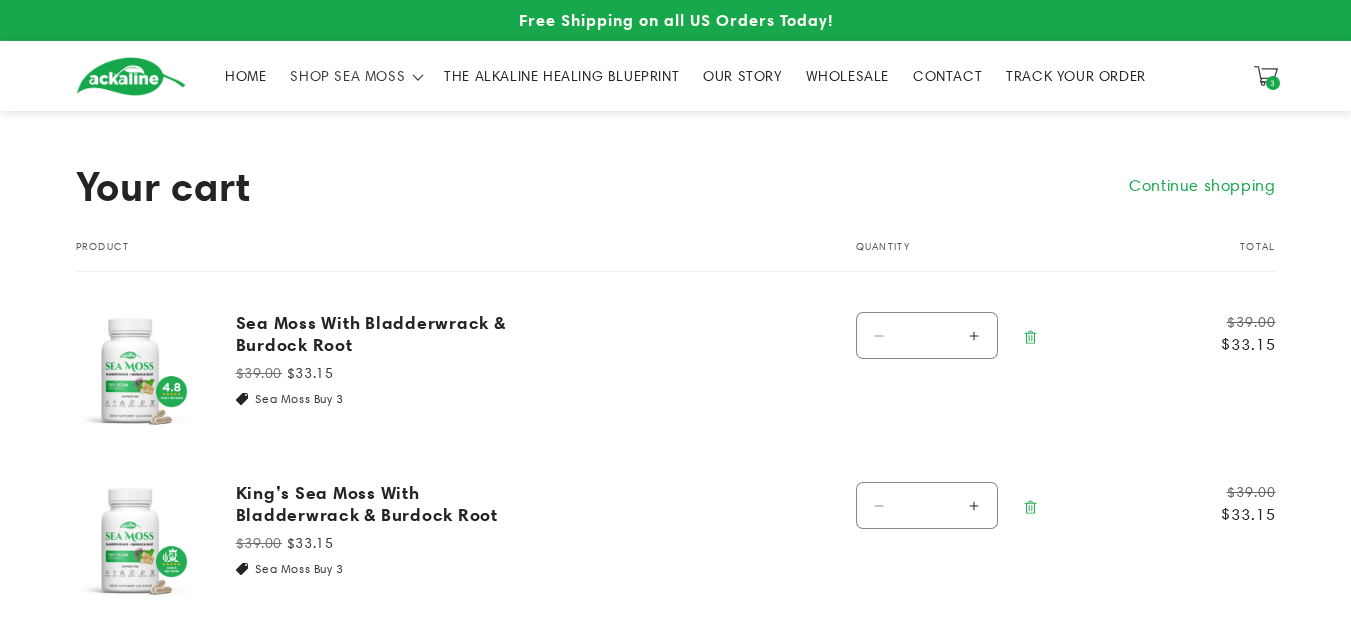 click at bounding box center [1030, 337] 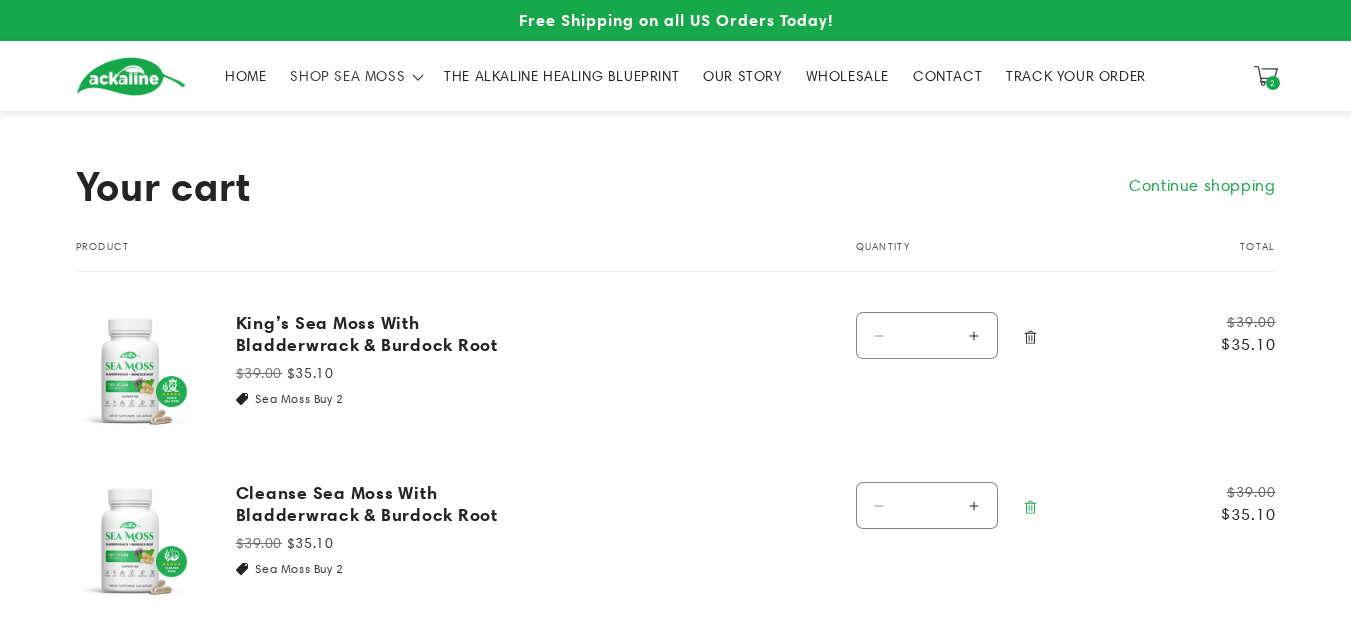 click at bounding box center (1030, 337) 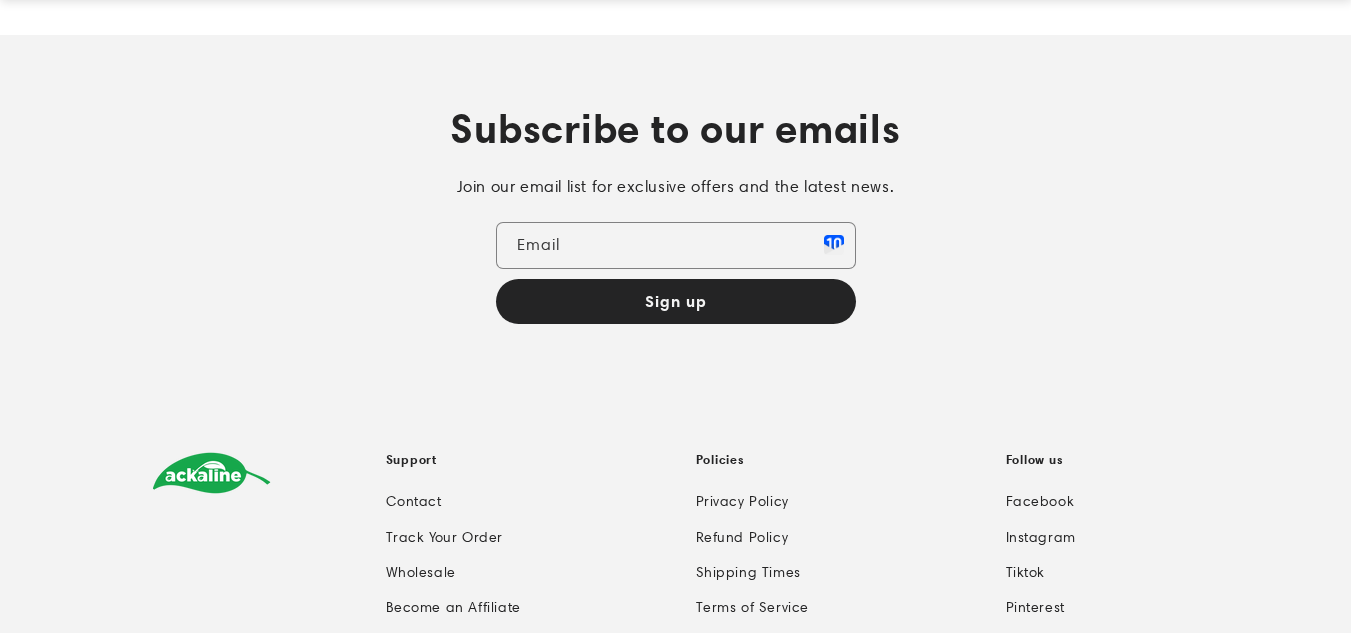 scroll, scrollTop: 1876, scrollLeft: 0, axis: vertical 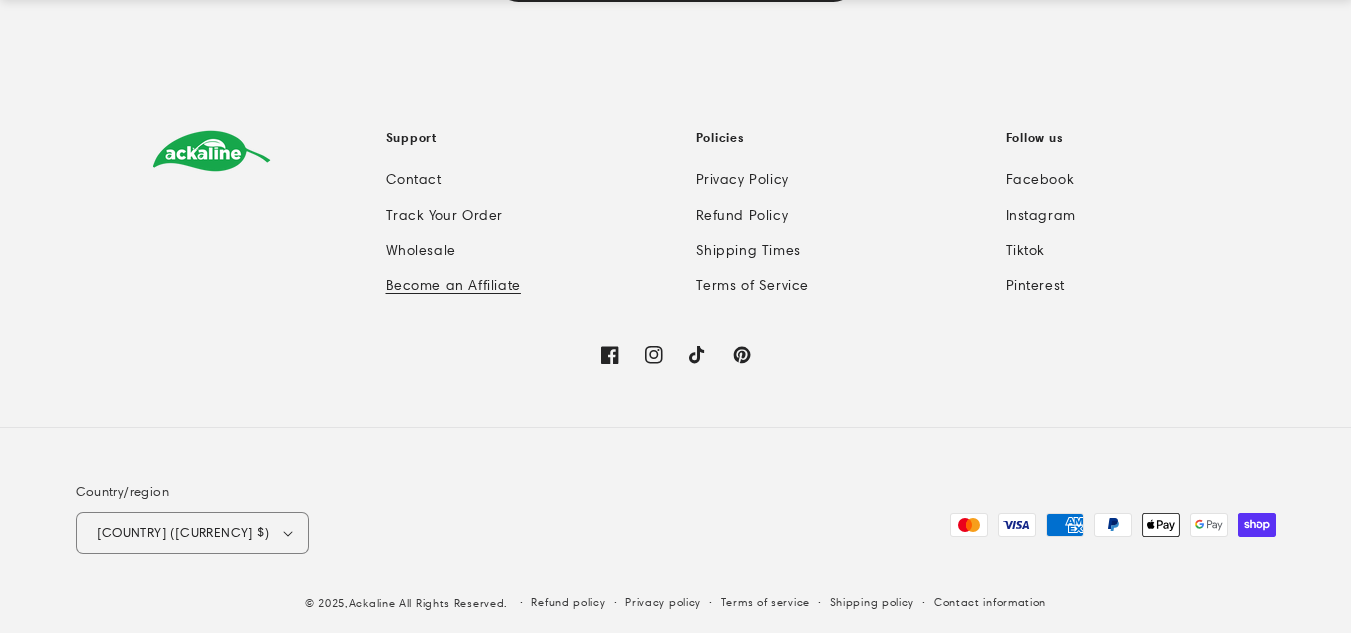 click on "Become an Affiliate" at bounding box center [453, 285] 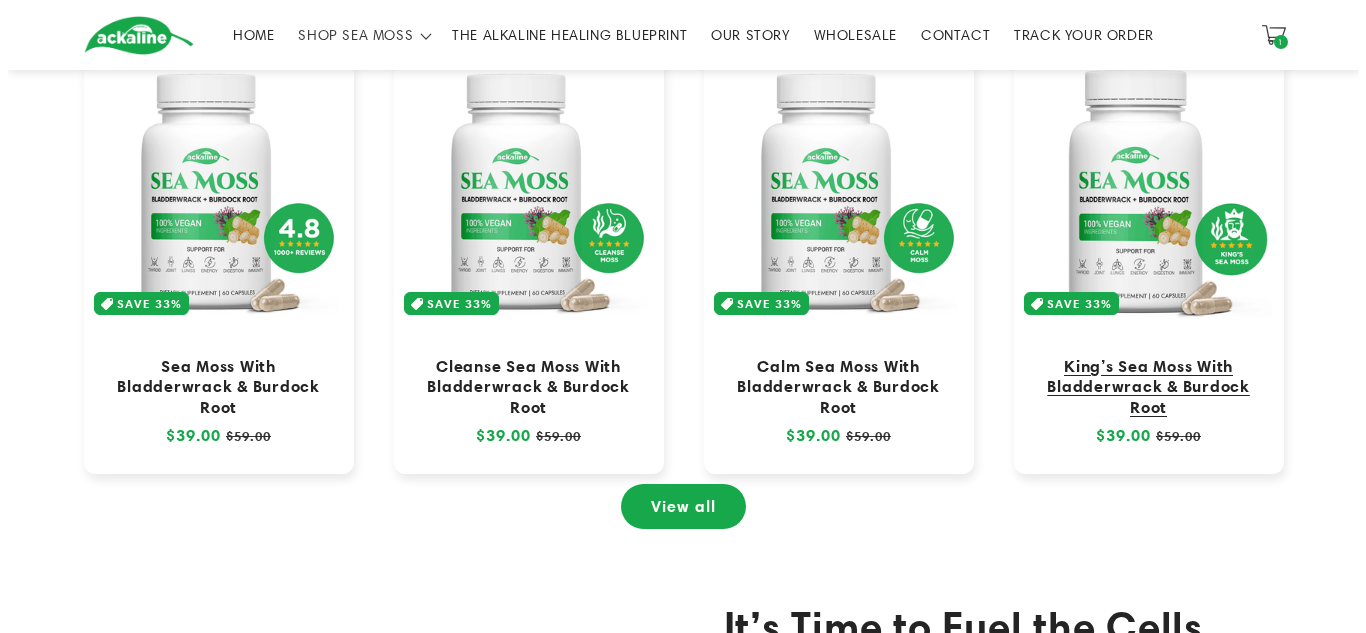 scroll, scrollTop: 933, scrollLeft: 0, axis: vertical 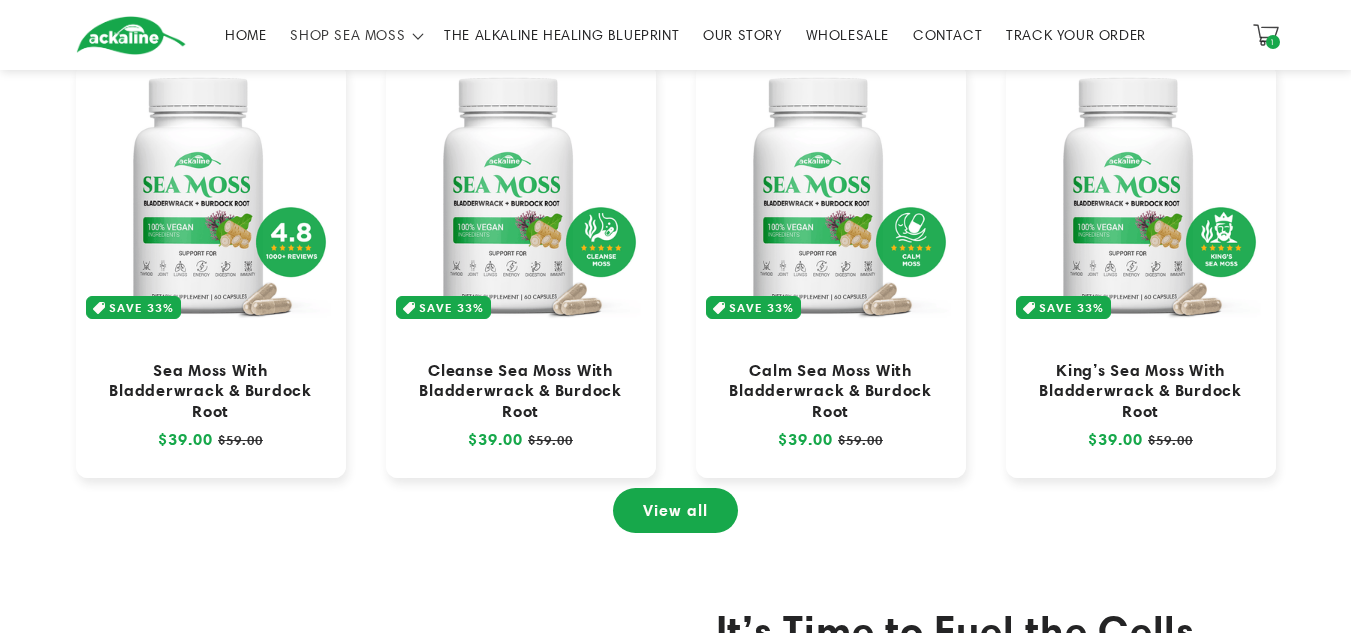 click 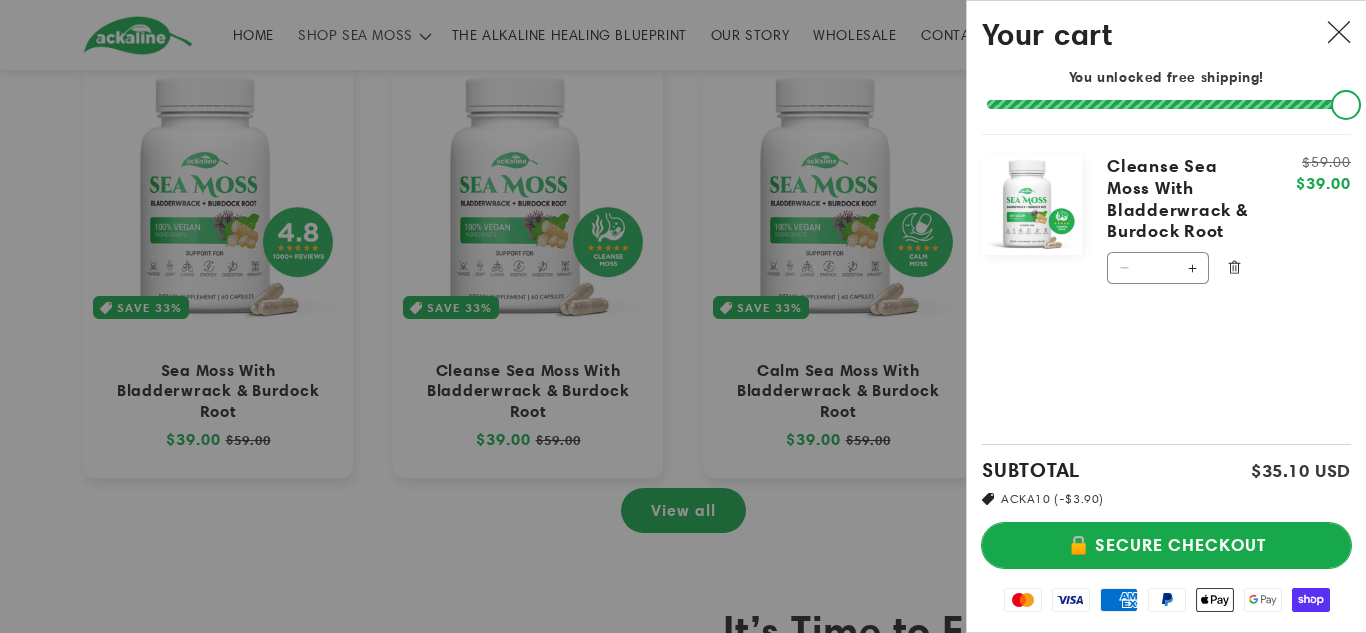 click on "🔒 SECURE CHECKOUT" at bounding box center [1166, 545] 